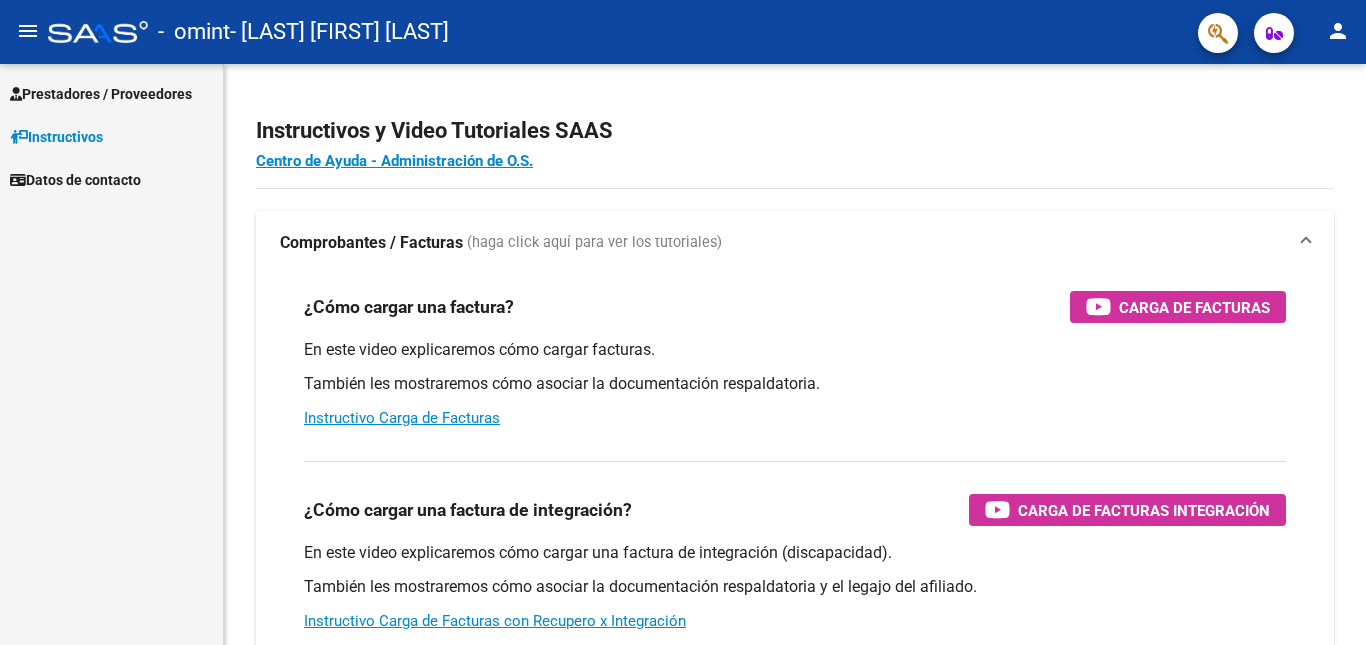 scroll, scrollTop: 0, scrollLeft: 0, axis: both 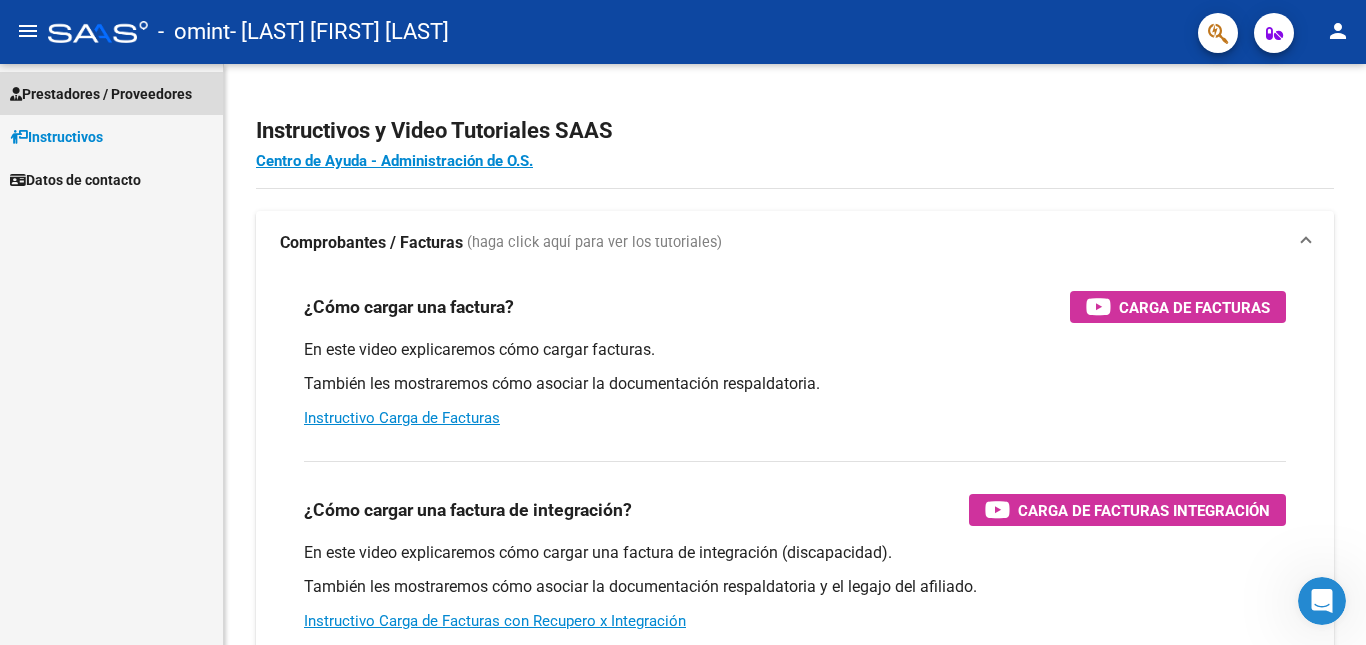 click on "Prestadores / Proveedores" at bounding box center [101, 94] 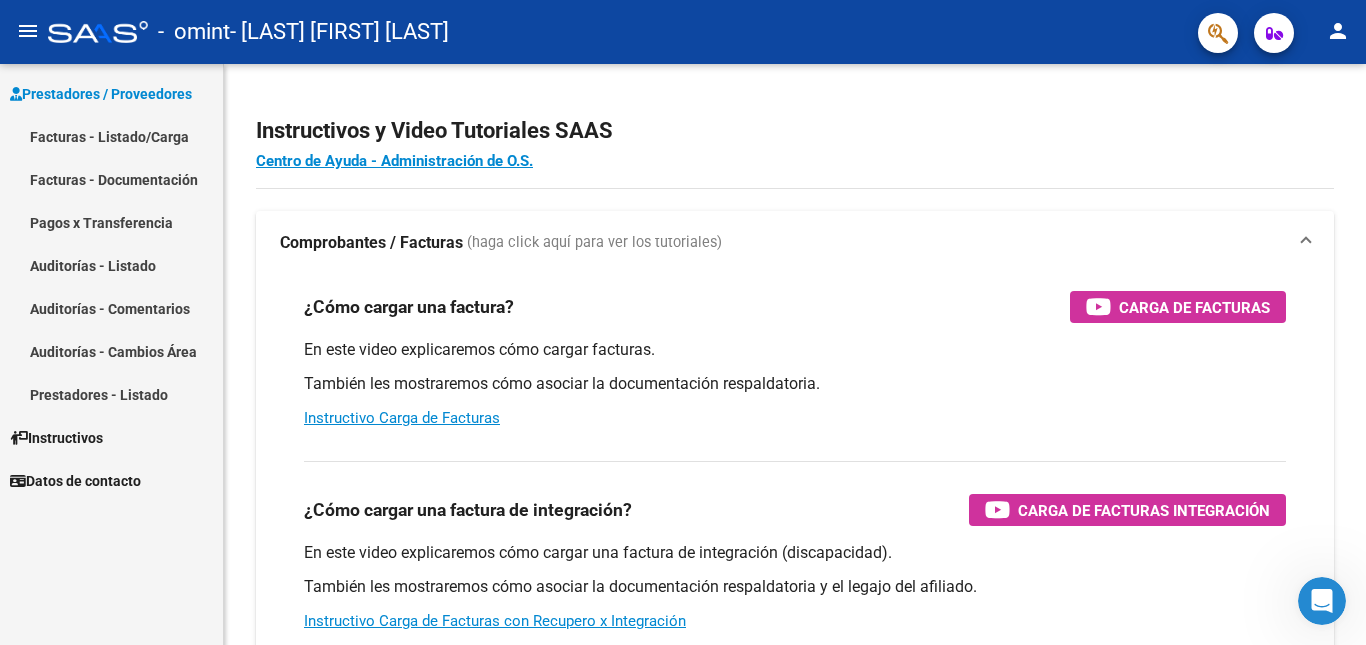 click on "Facturas - Listado/Carga" at bounding box center (111, 136) 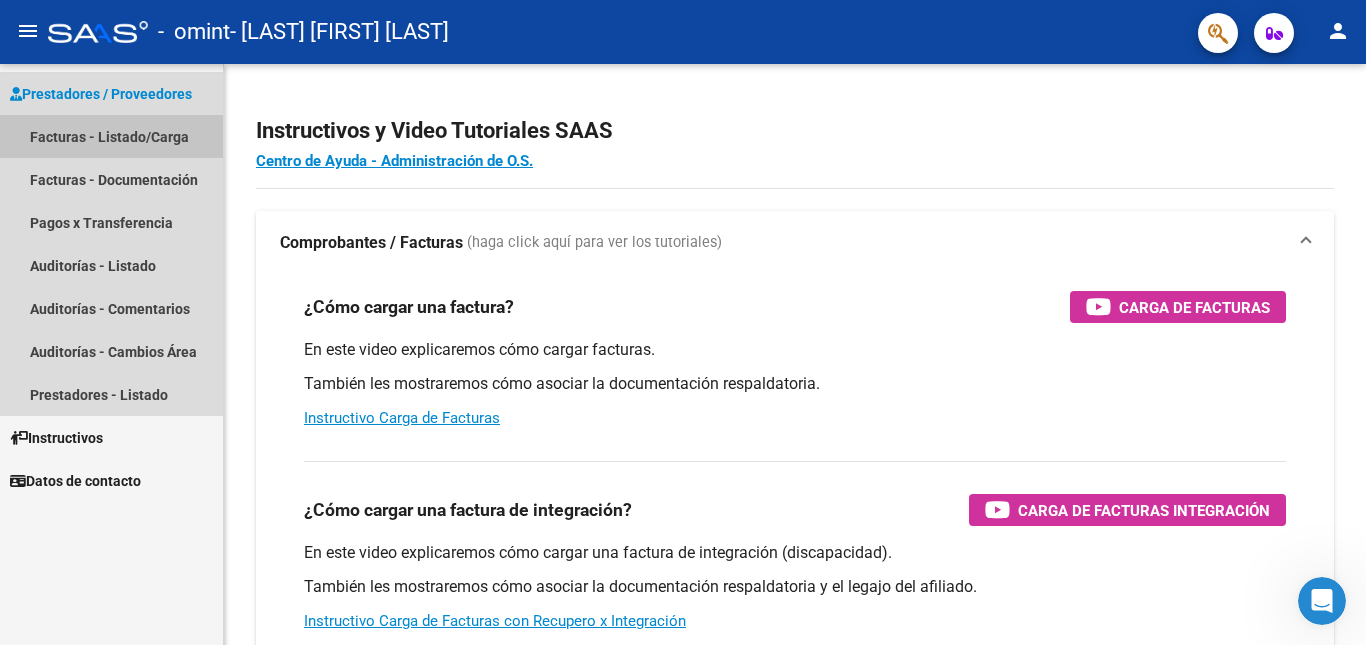 click on "Facturas - Documentación" at bounding box center [111, 179] 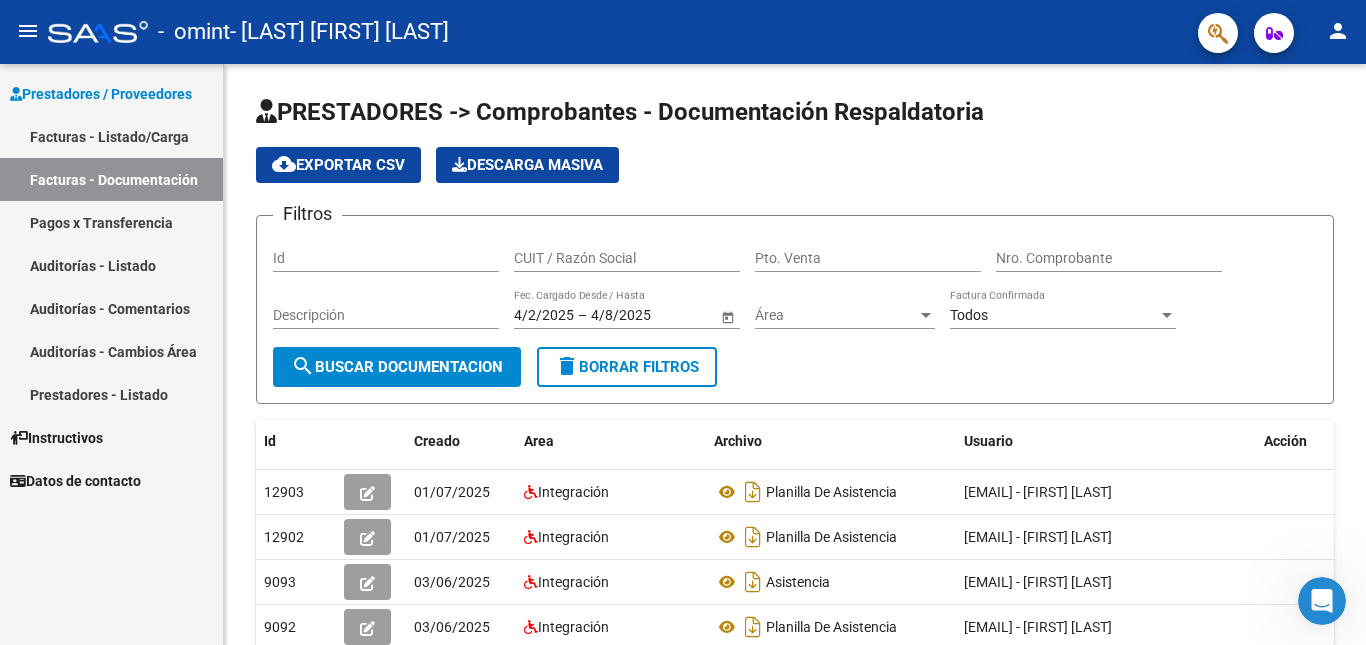 click on "Facturas - Documentación" at bounding box center (111, 179) 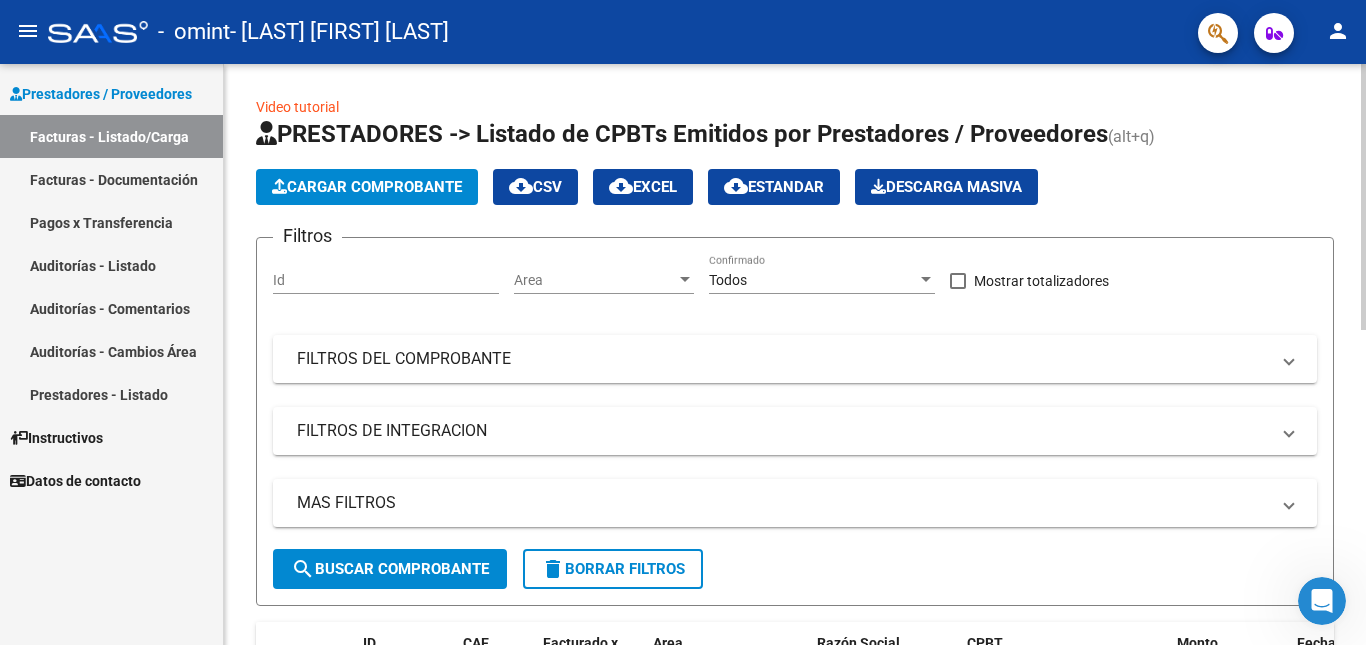 click on "Cargar Comprobante" 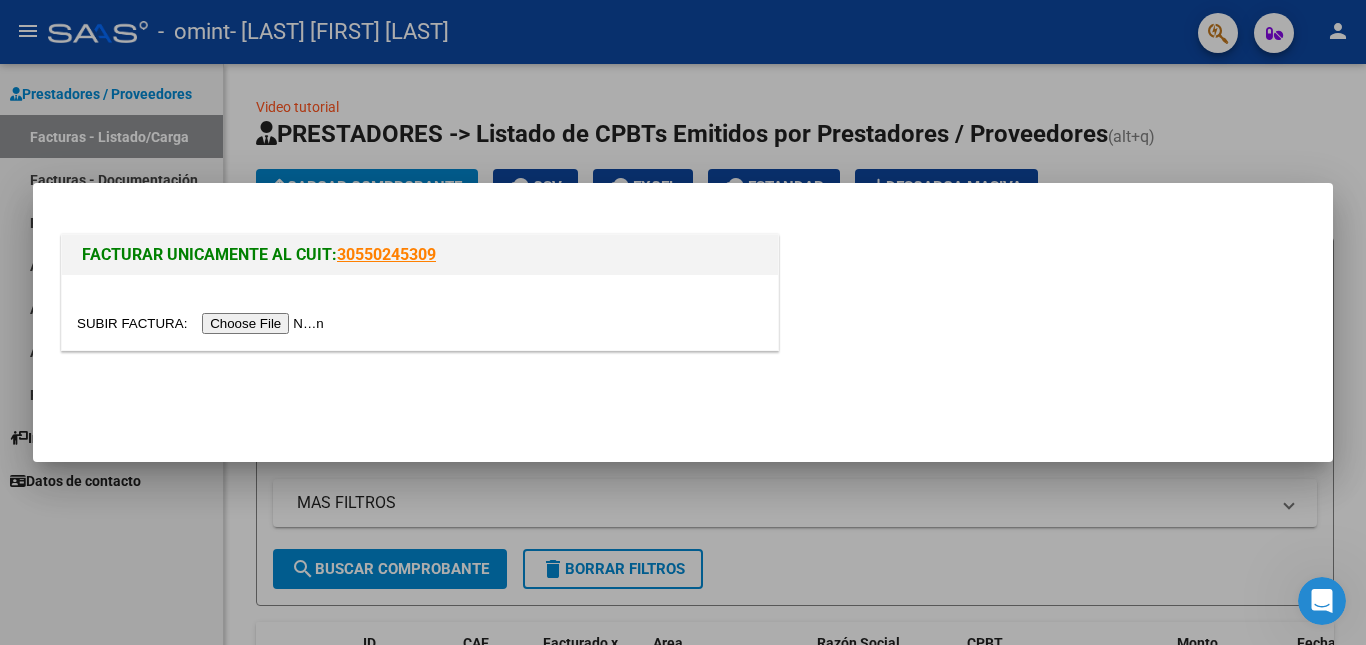 click at bounding box center (203, 323) 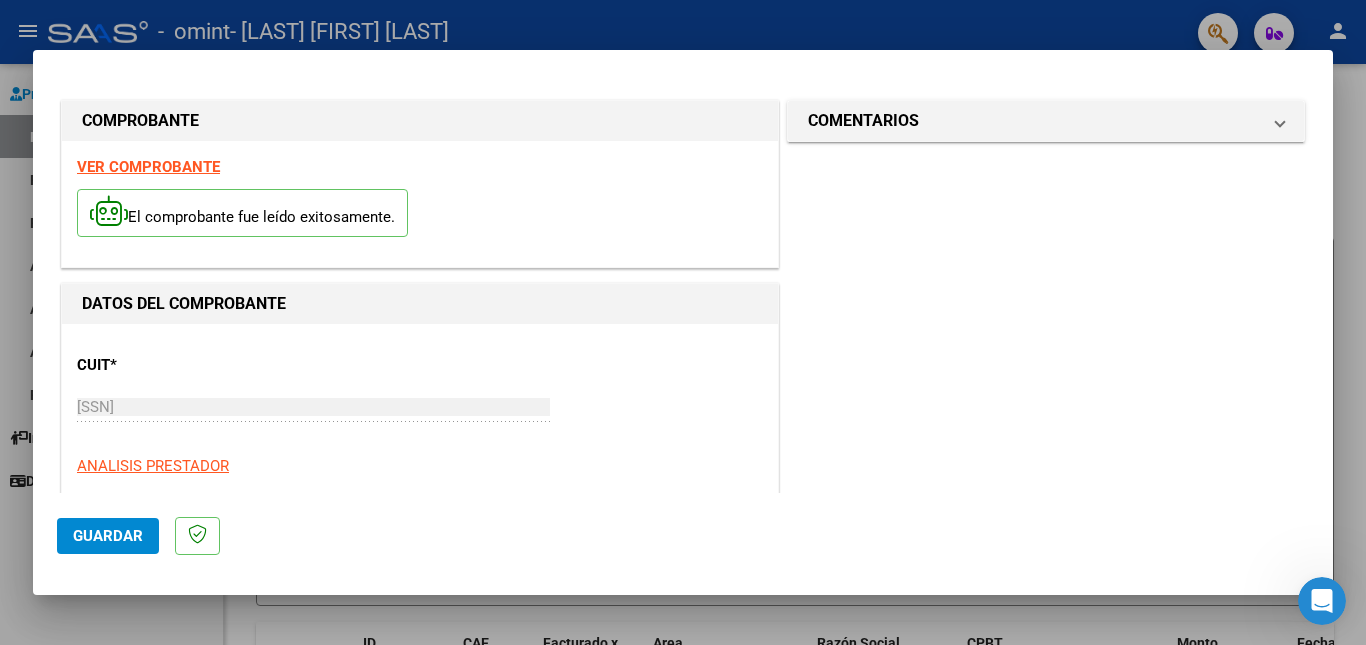 click on "Guardar" 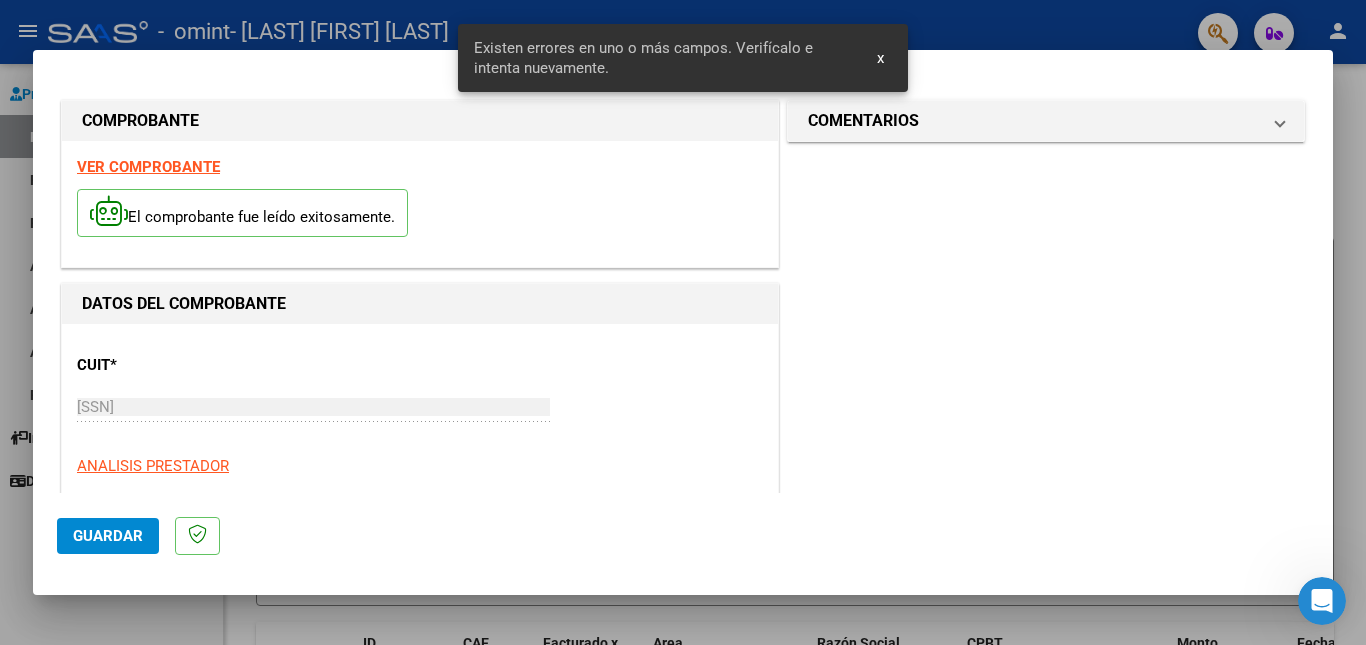 scroll, scrollTop: 449, scrollLeft: 0, axis: vertical 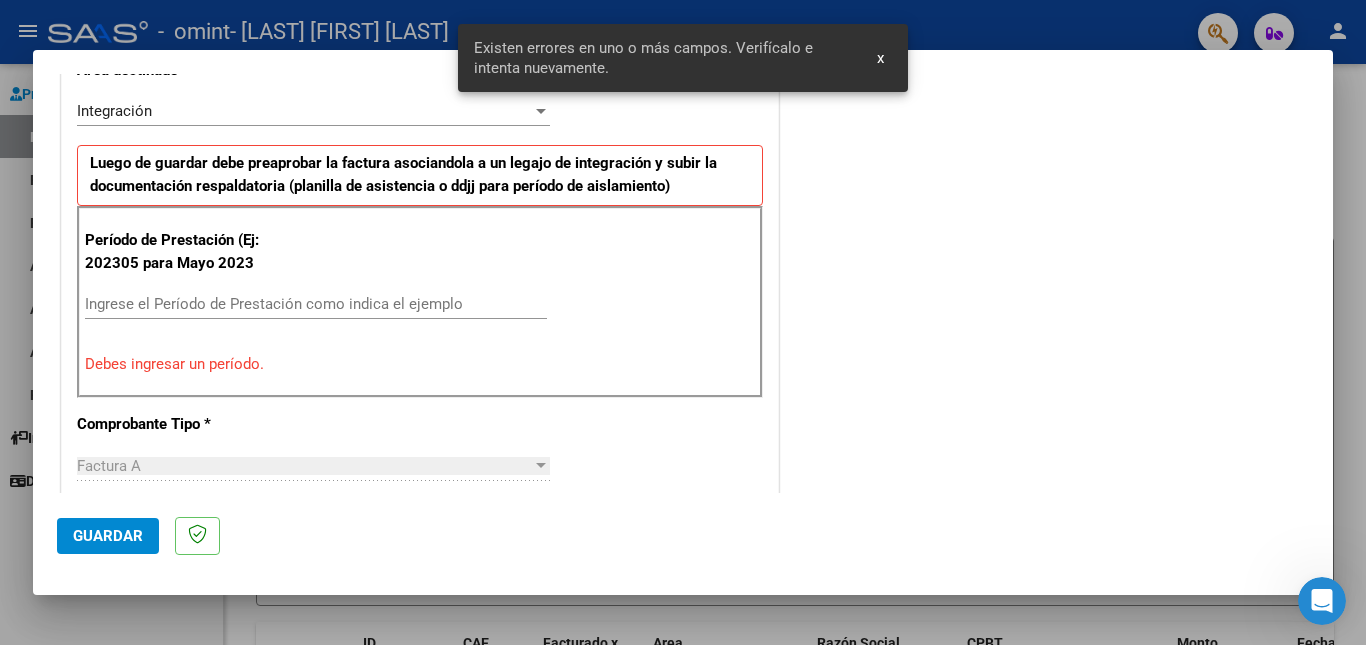 click on "Ingrese el Período de Prestación como indica el ejemplo" at bounding box center (316, 304) 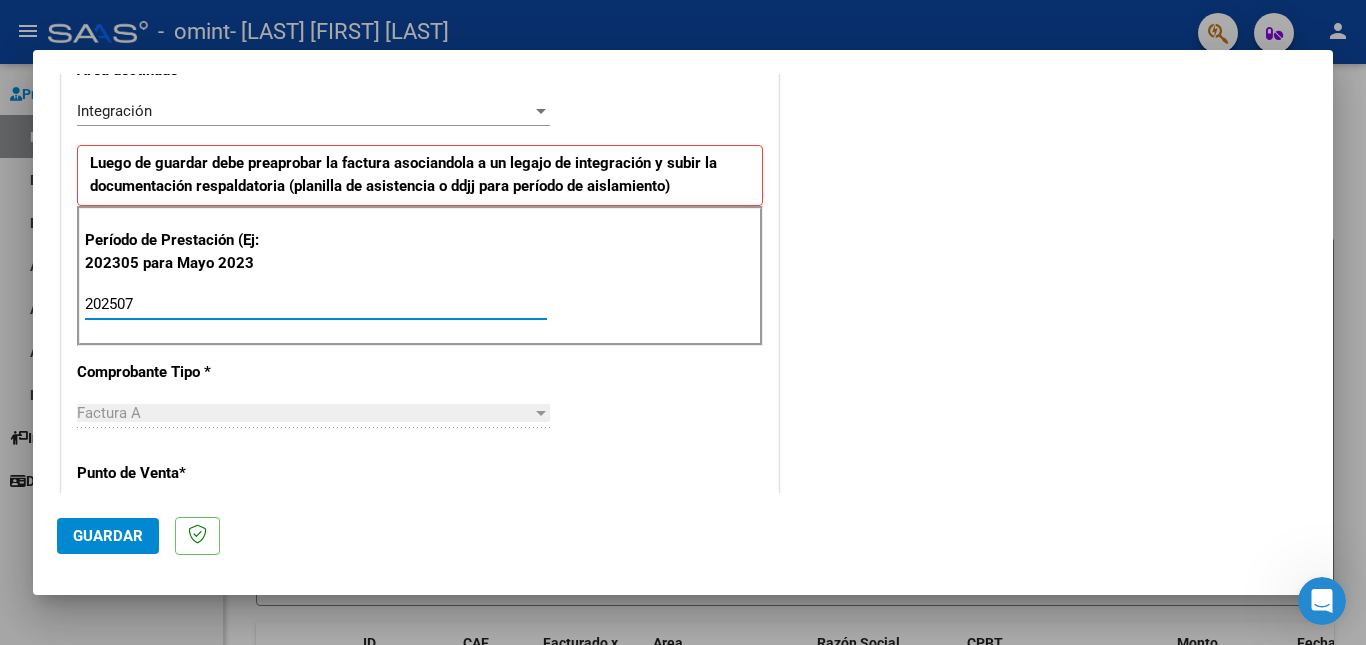 type on "202507" 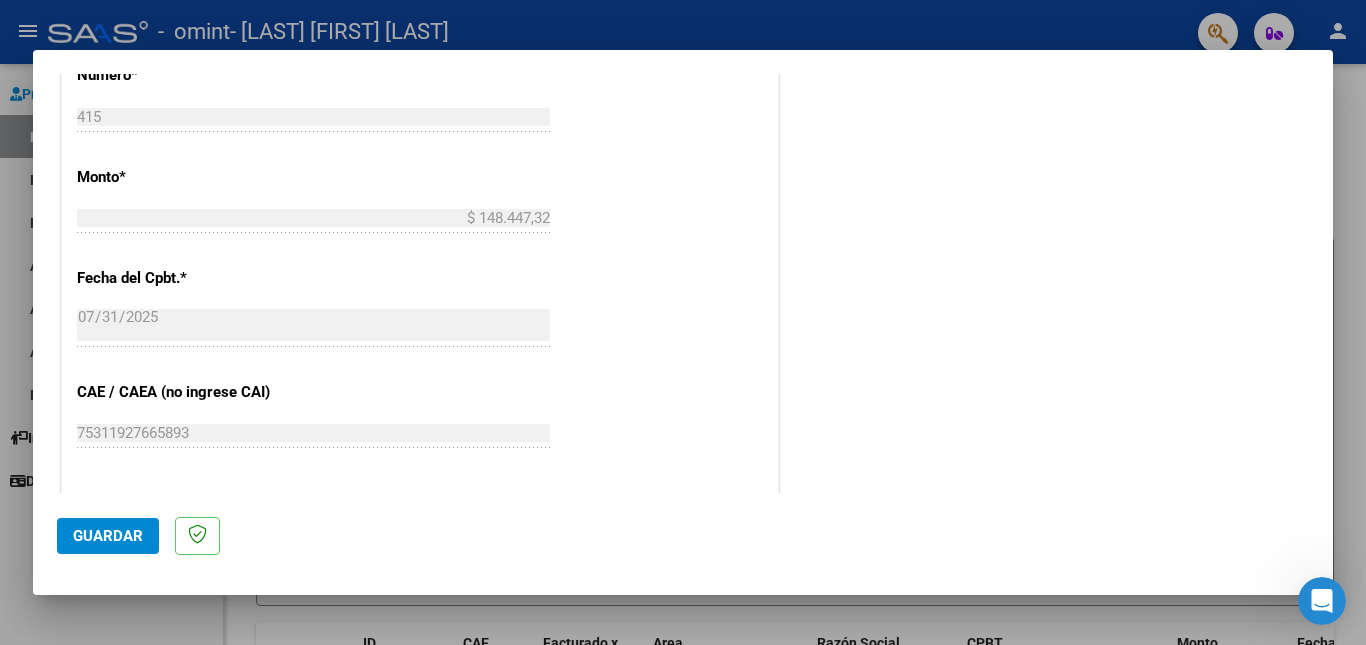 scroll, scrollTop: 1015, scrollLeft: 0, axis: vertical 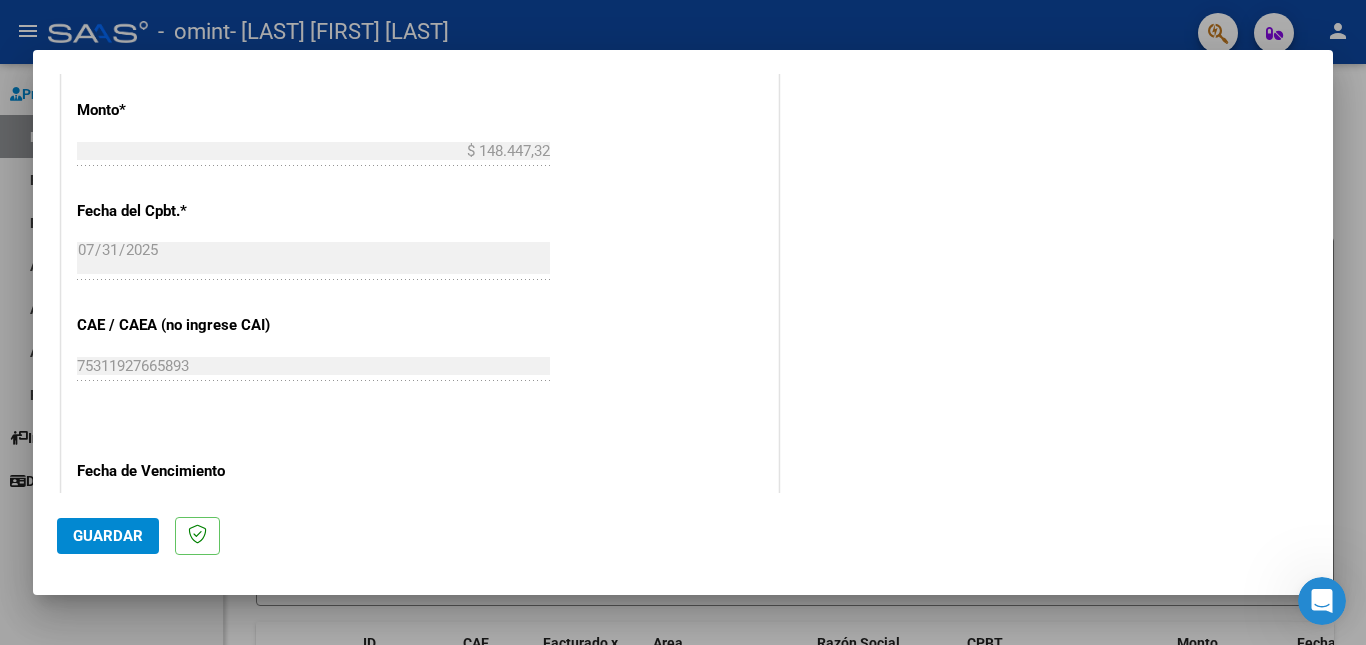 click on "Guardar" 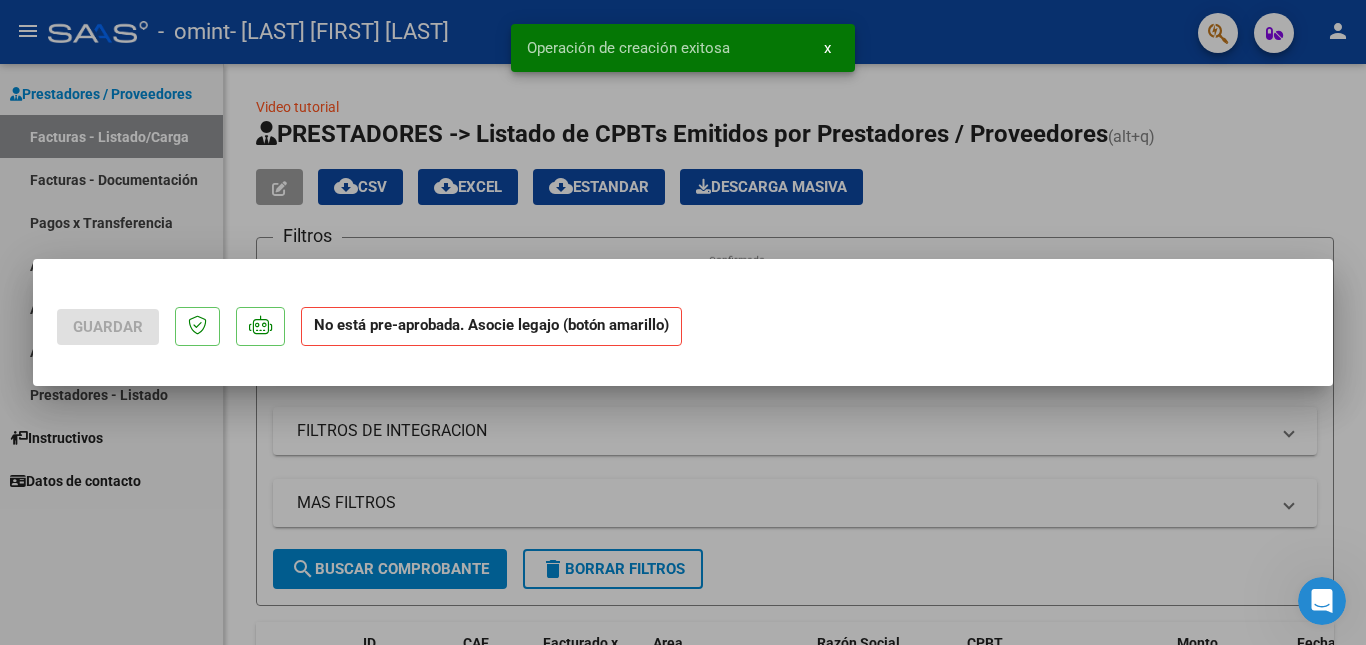 scroll, scrollTop: 0, scrollLeft: 0, axis: both 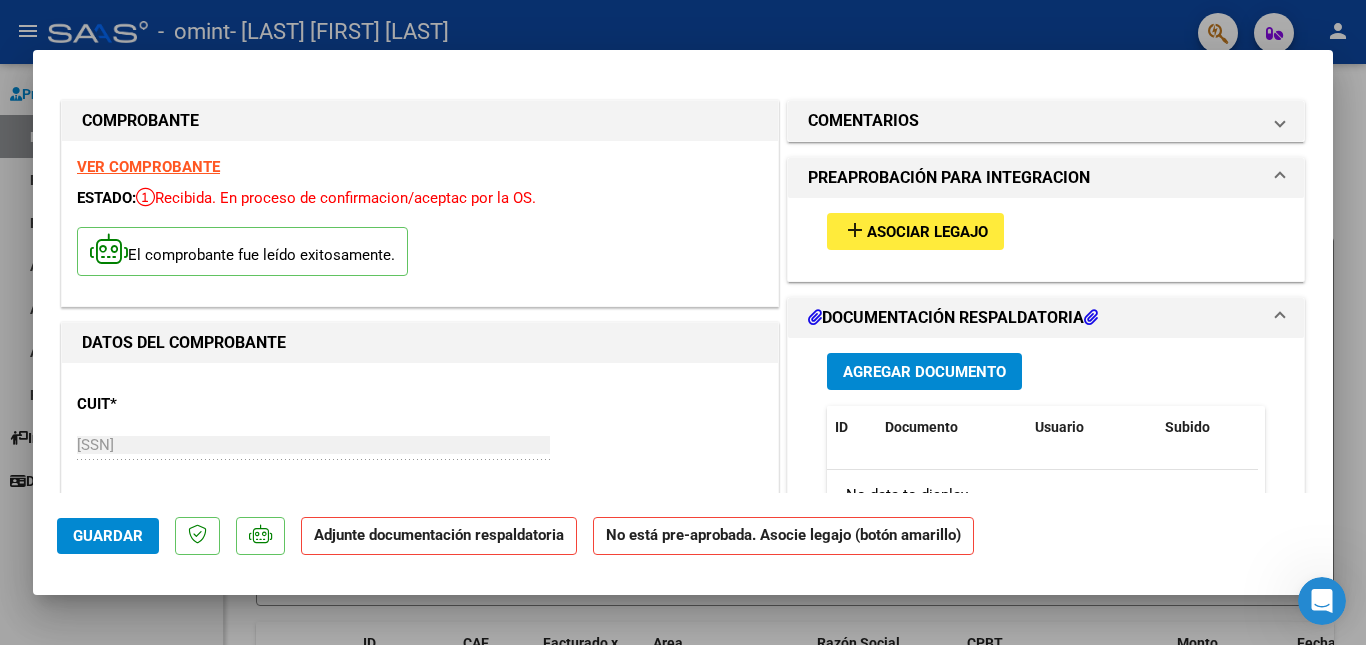 click on "Agregar Documento" at bounding box center (924, 372) 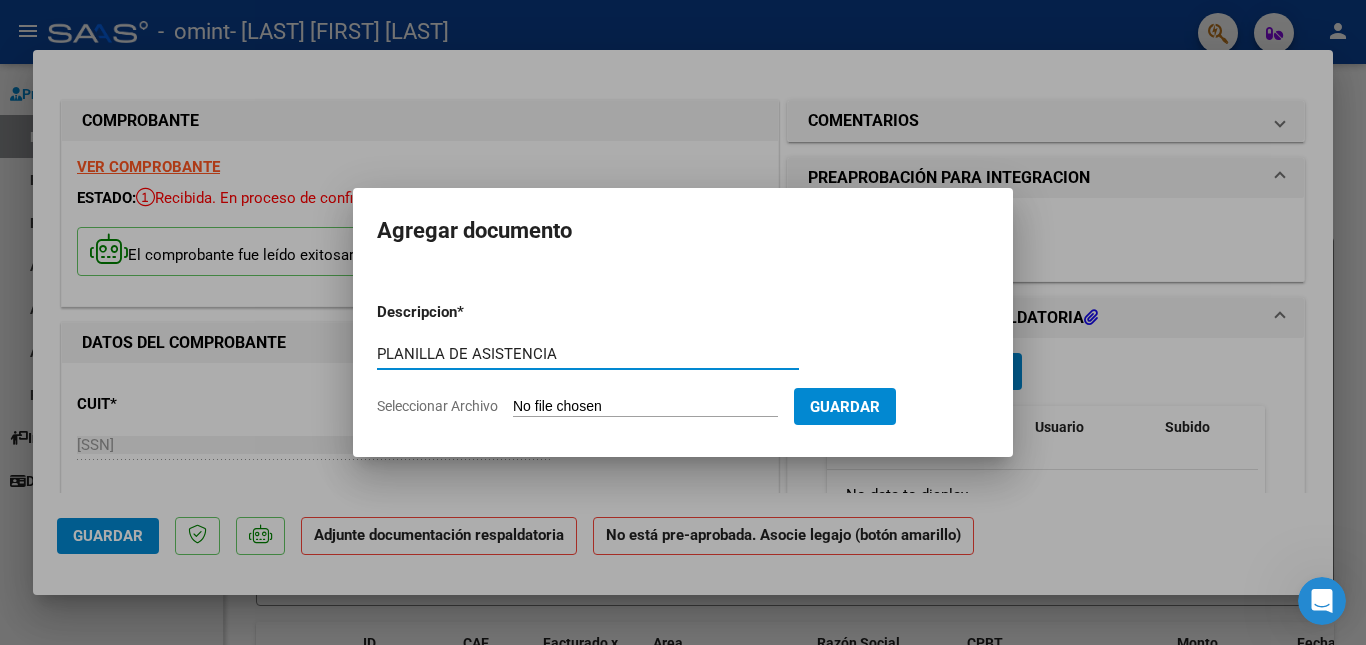 type on "PLANILLA DE ASISTENCIA" 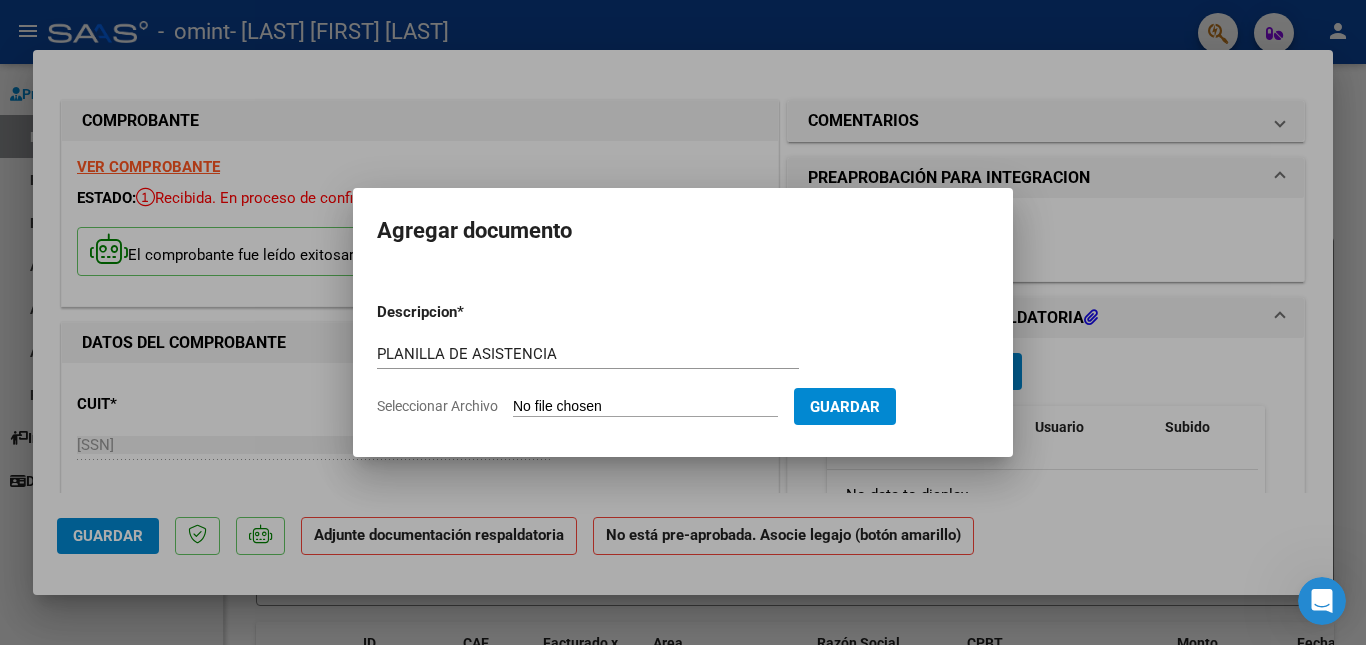 type on "C:\fakepath\PLANILLA DE ASISTENCIA MIKEAS.pdf" 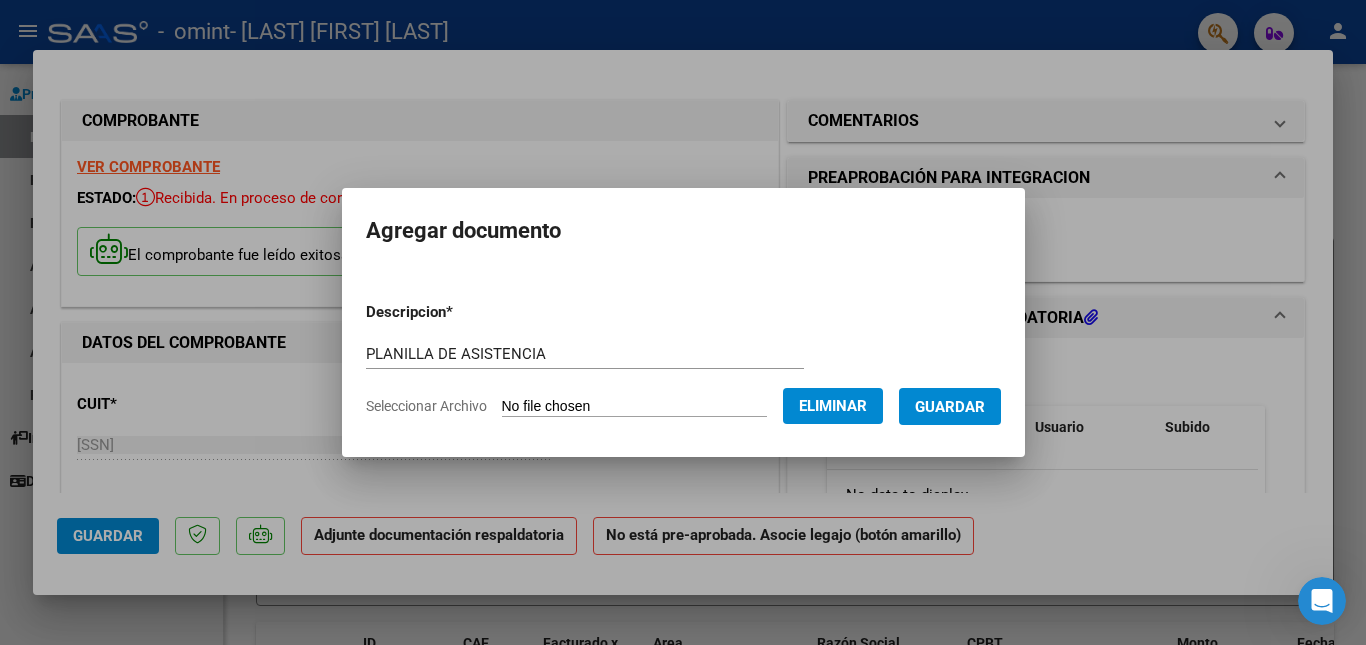 click on "Guardar" at bounding box center [950, 406] 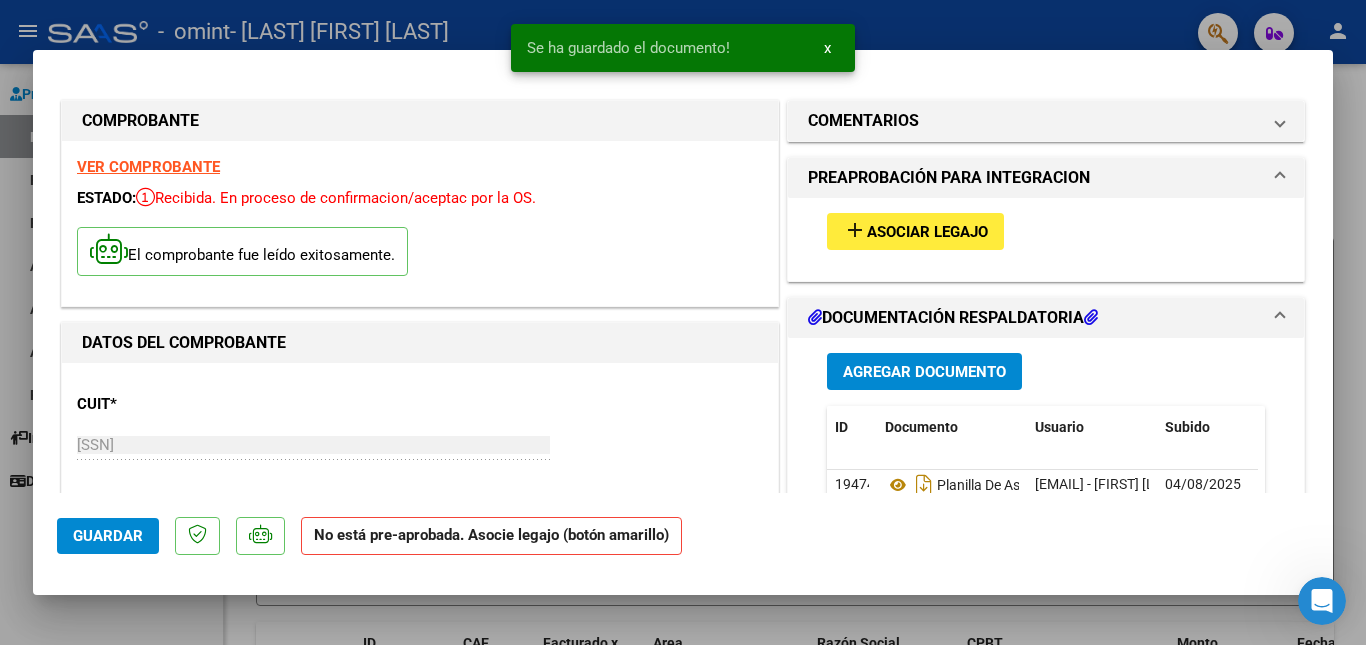 drag, startPoint x: 983, startPoint y: 421, endPoint x: 433, endPoint y: 500, distance: 555.64465 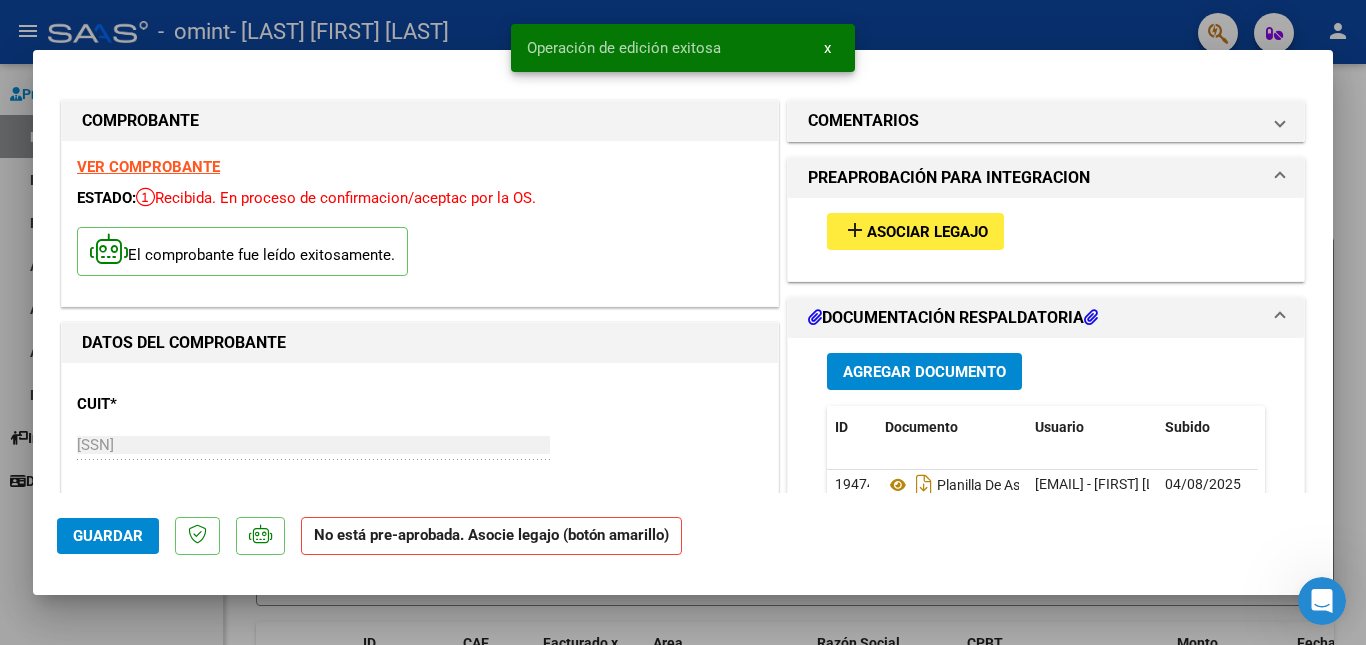 click at bounding box center (683, 322) 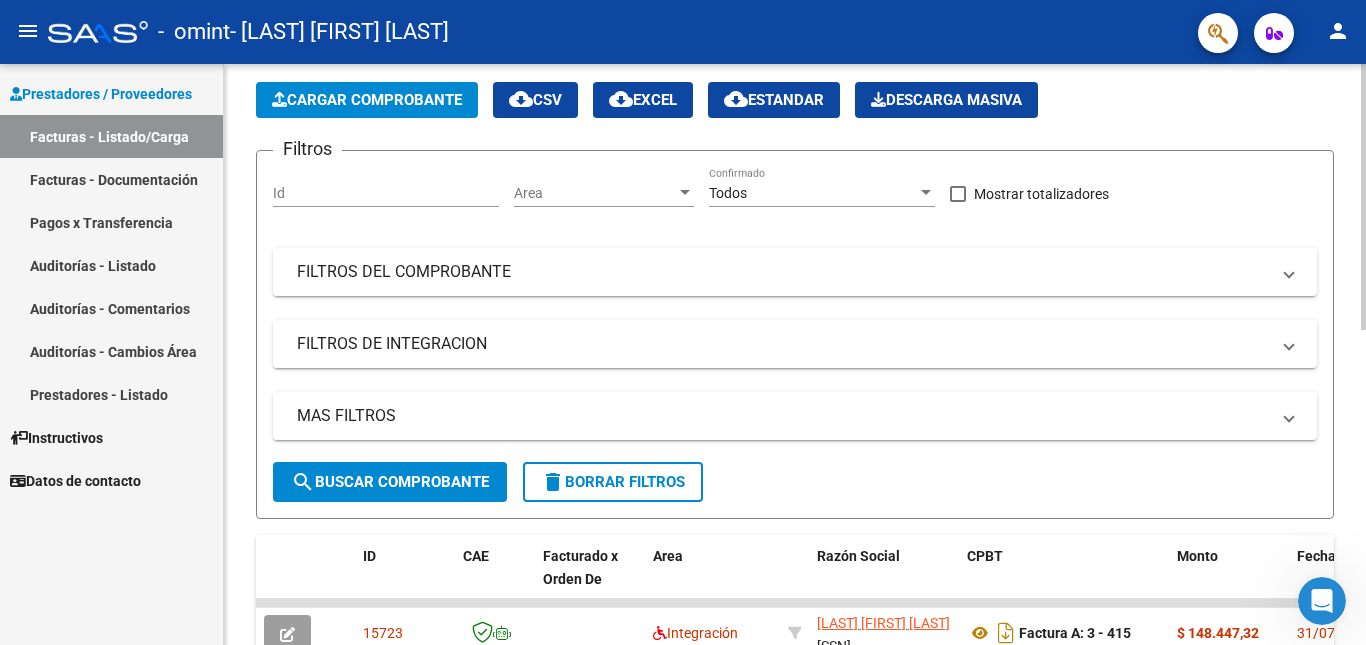 scroll, scrollTop: 83, scrollLeft: 0, axis: vertical 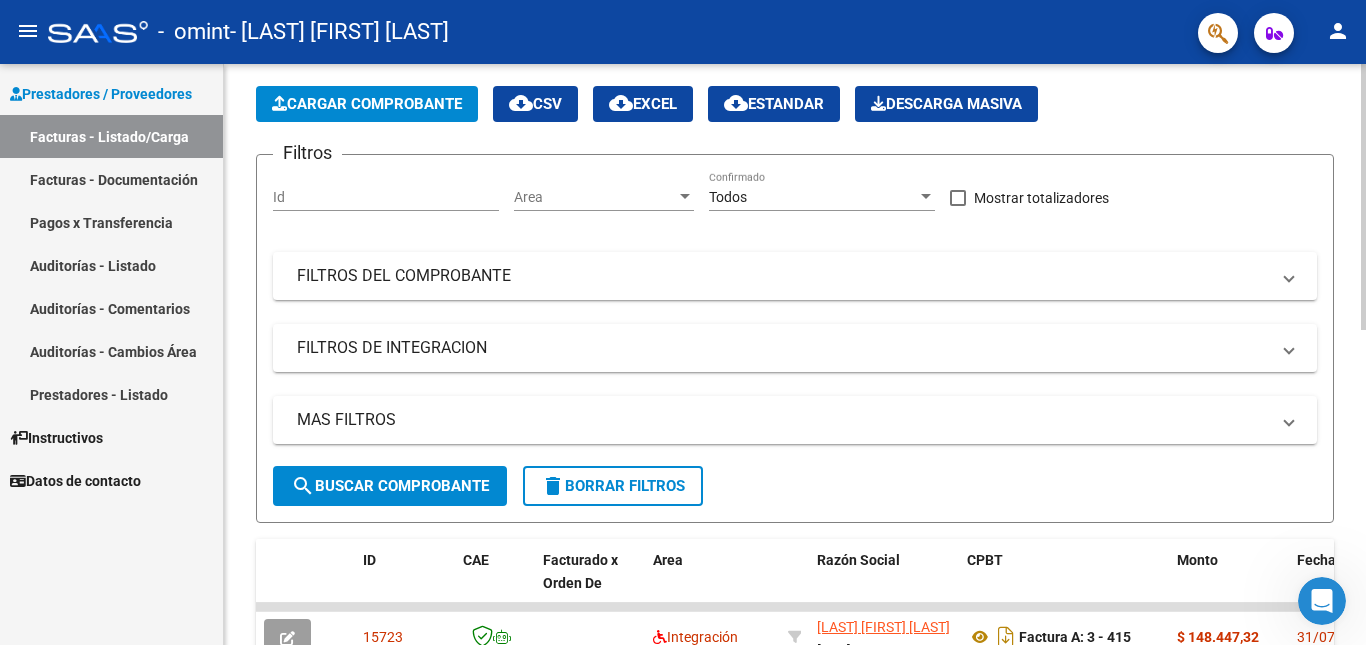click 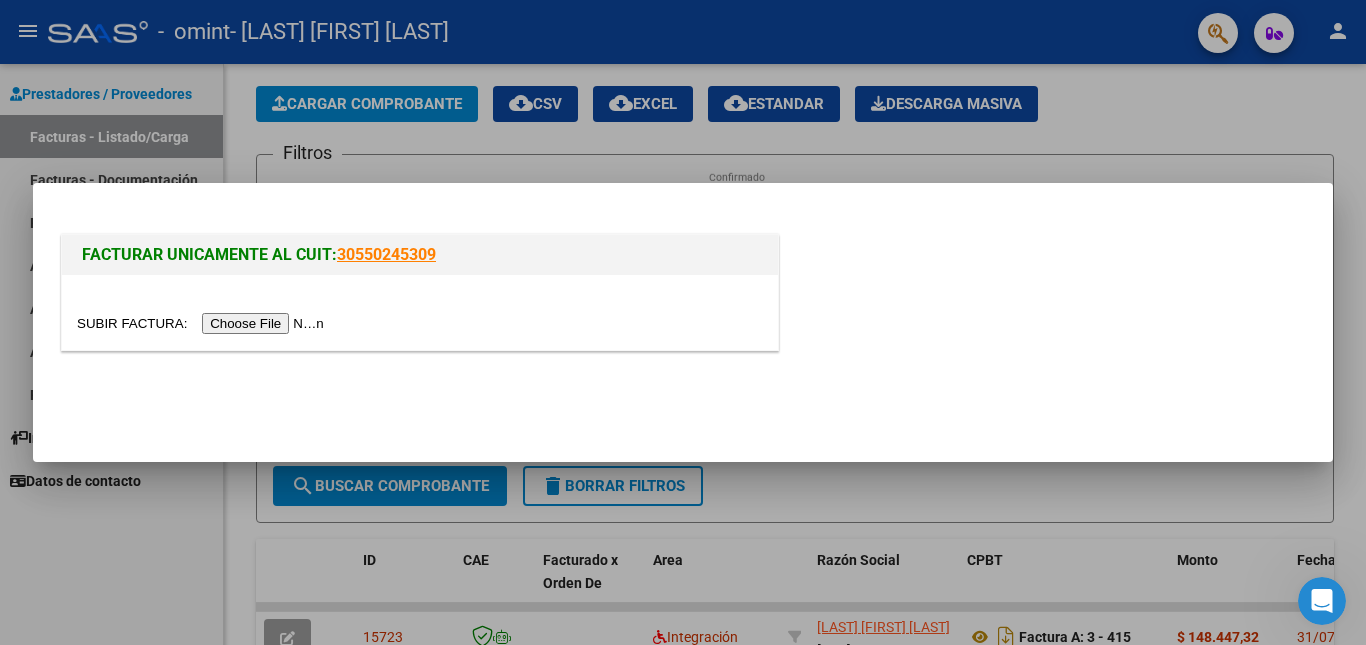 click at bounding box center (203, 323) 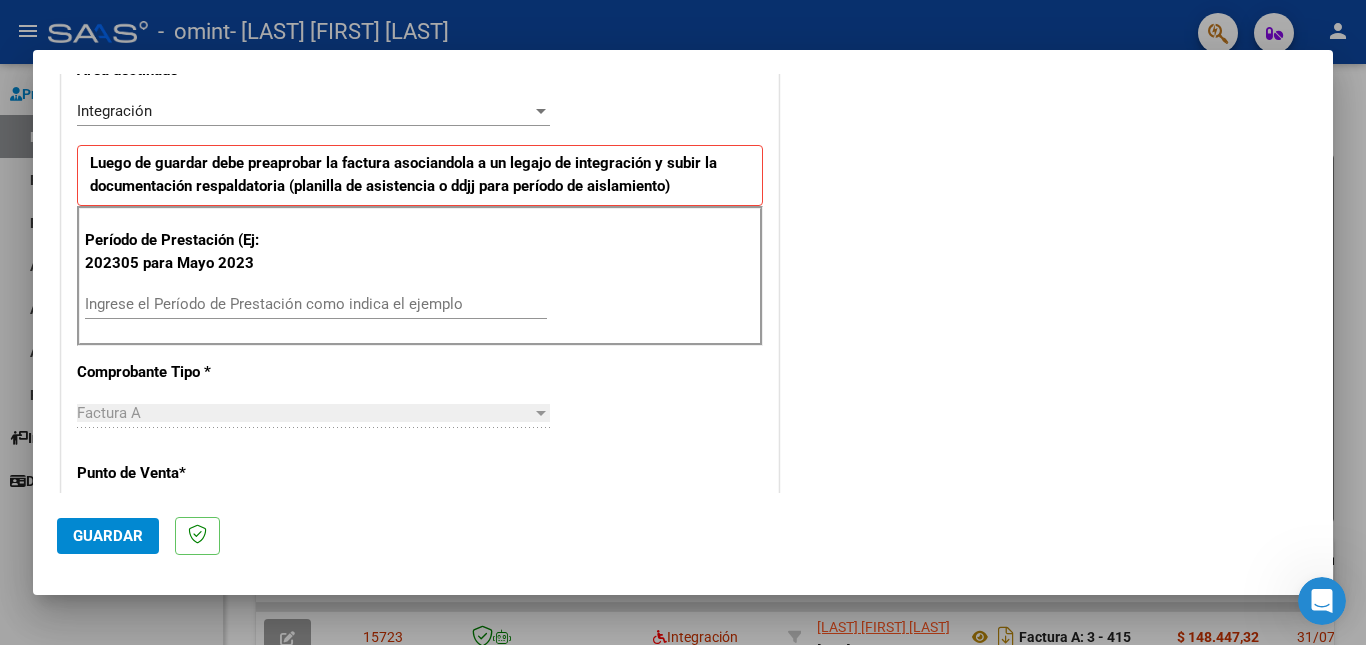 scroll, scrollTop: 467, scrollLeft: 0, axis: vertical 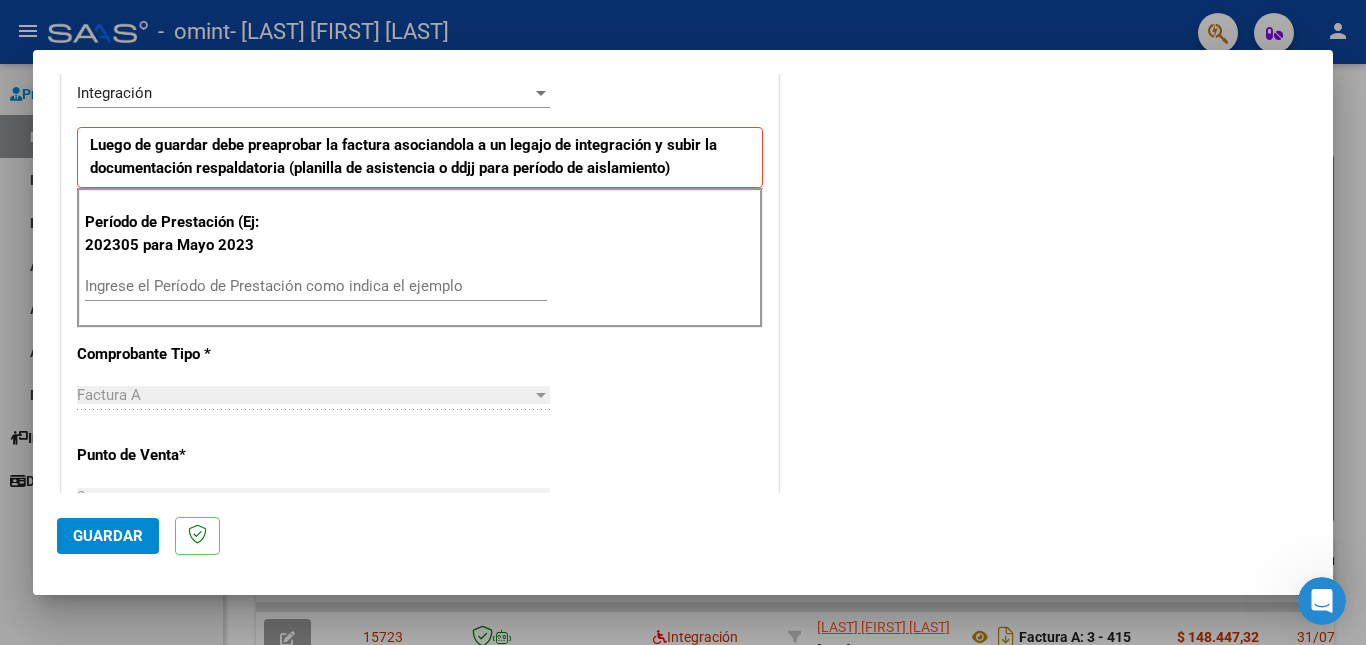 click on "Ingrese el Período de Prestación como indica el ejemplo" at bounding box center [316, 286] 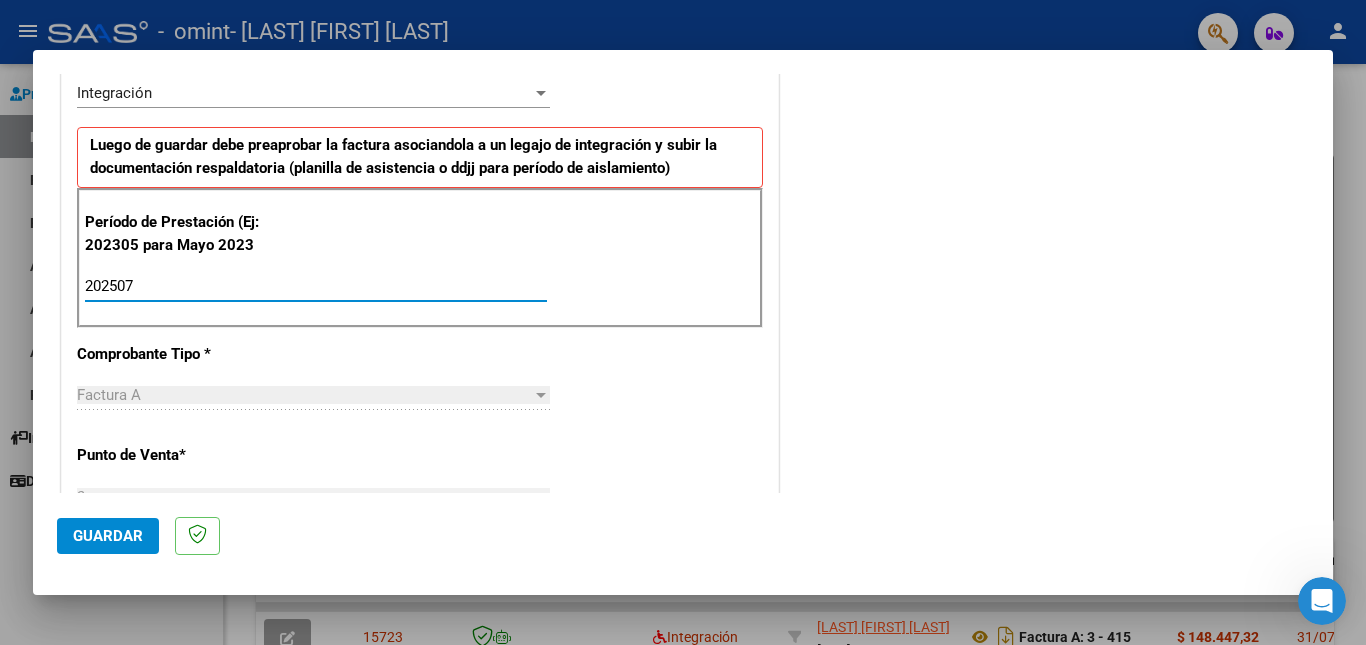 type on "202507" 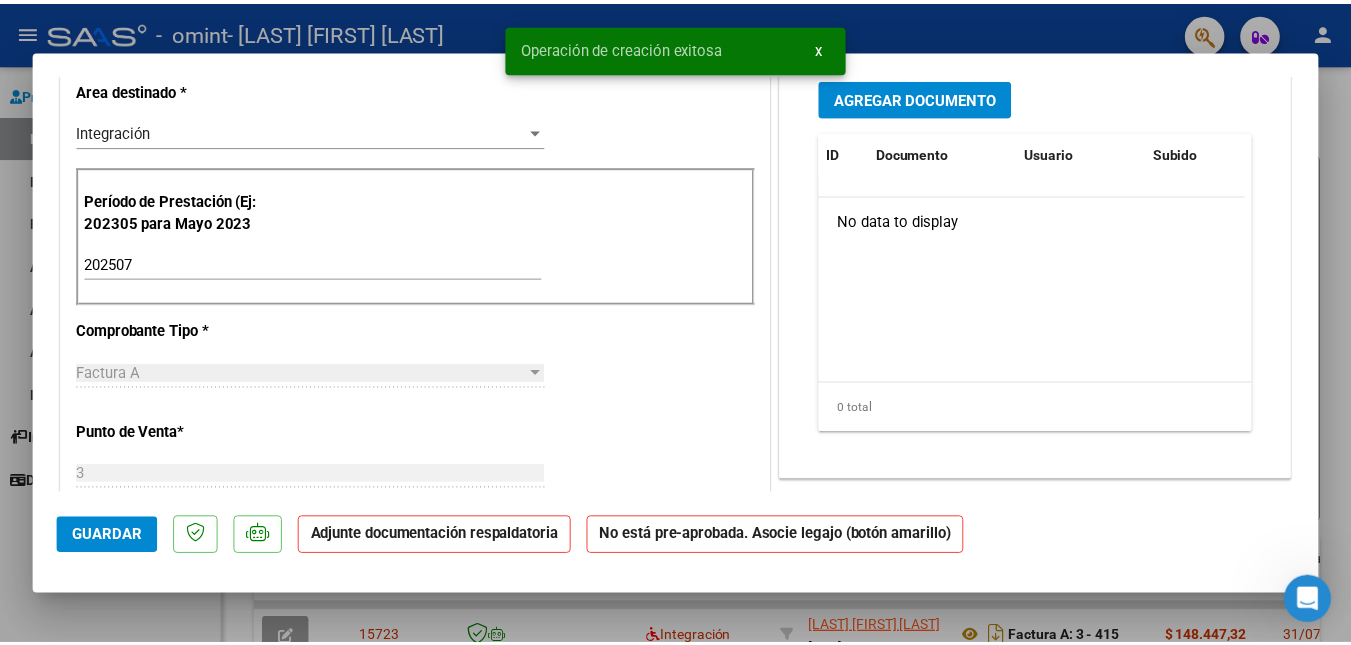 scroll, scrollTop: 0, scrollLeft: 0, axis: both 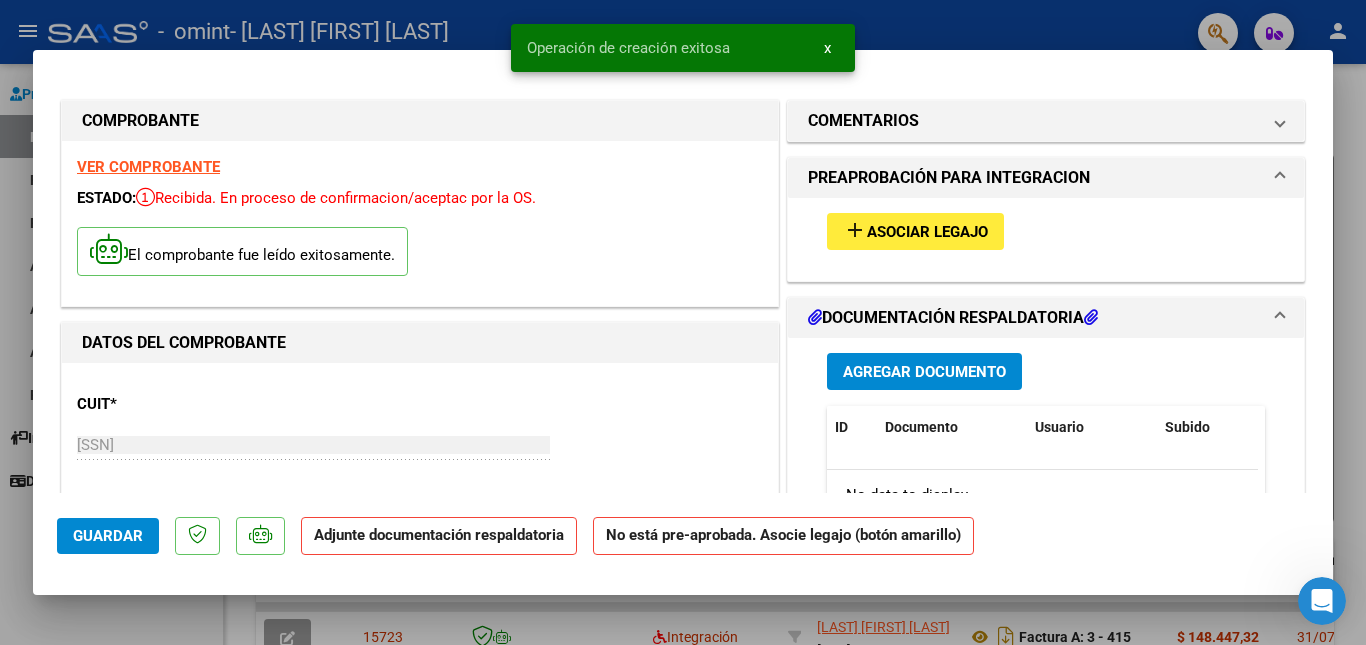 click on "Agregar Documento" at bounding box center (924, 372) 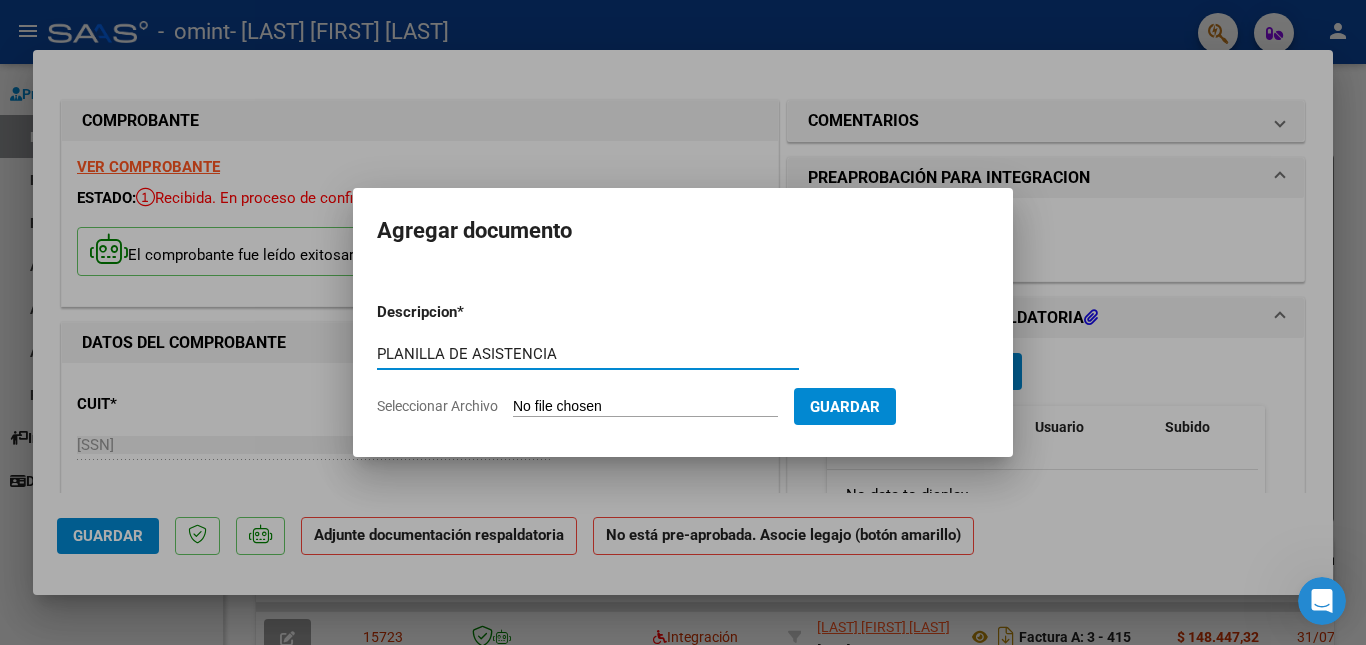 type on "PLANILLA DE ASISTENCIA" 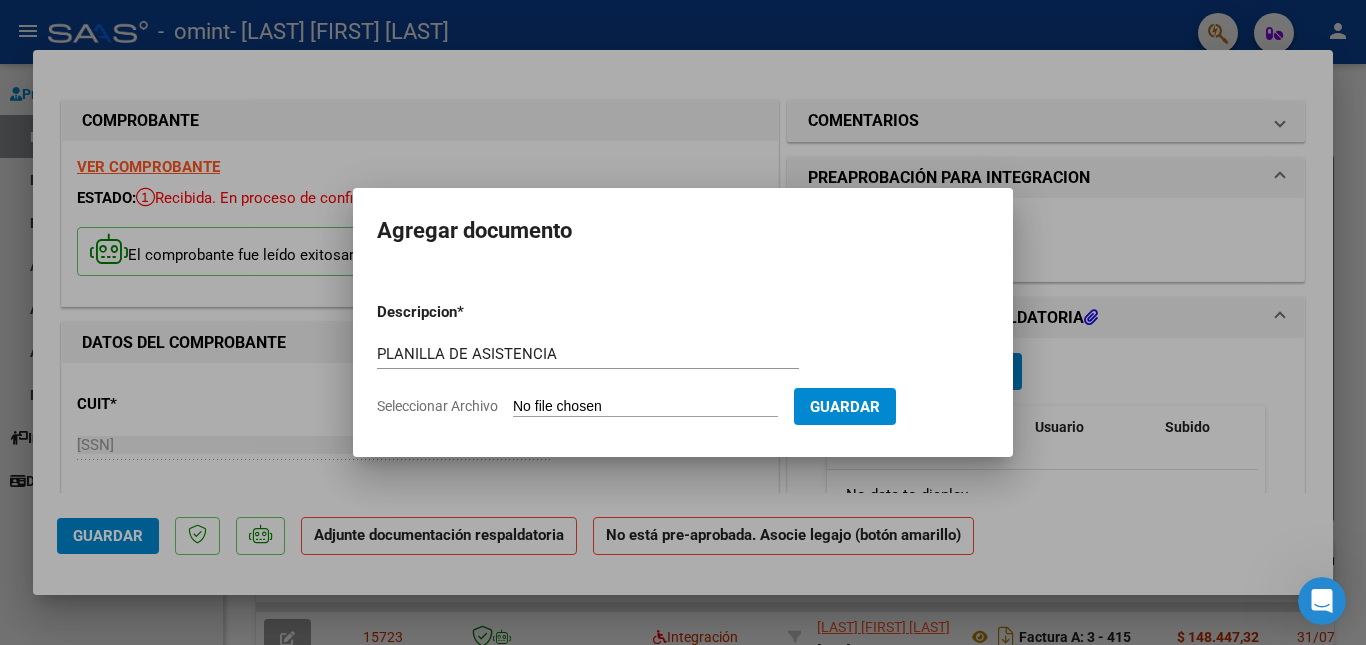 type on "C:\fakepath\PLANILLA ASISTENCIA SAMUEL.pdf" 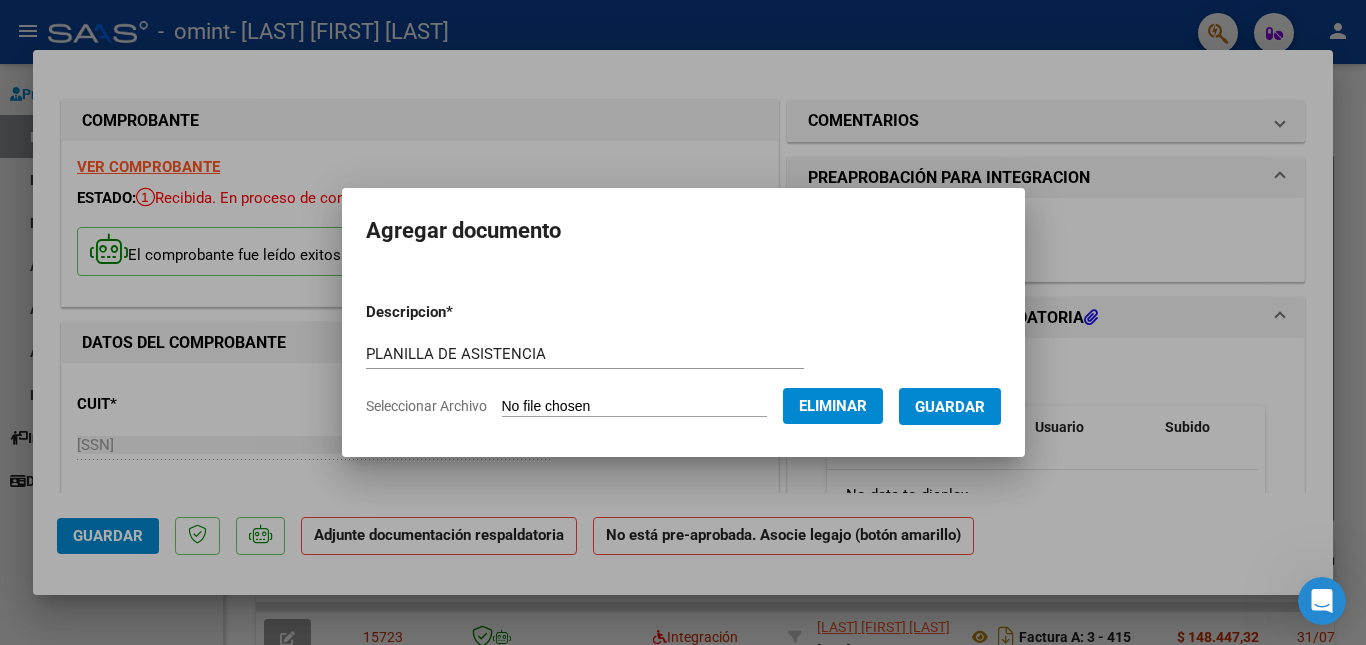 click on "Guardar" at bounding box center [950, 407] 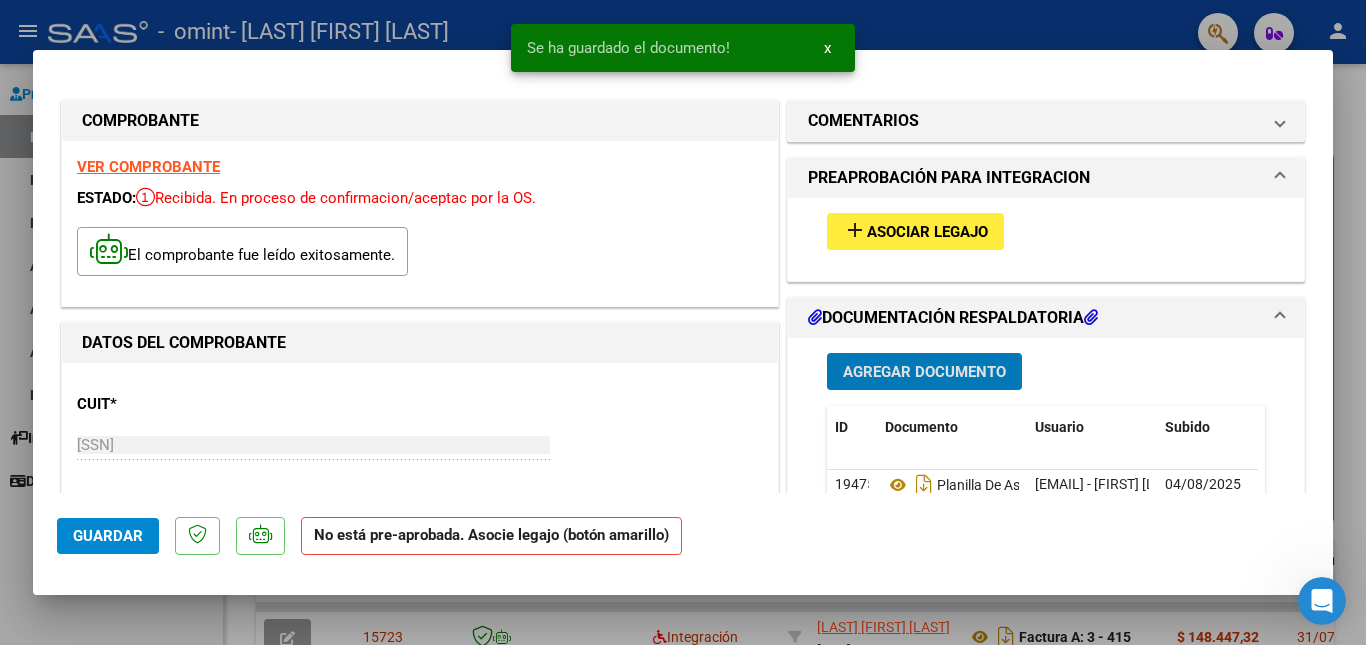 click on "Guardar" 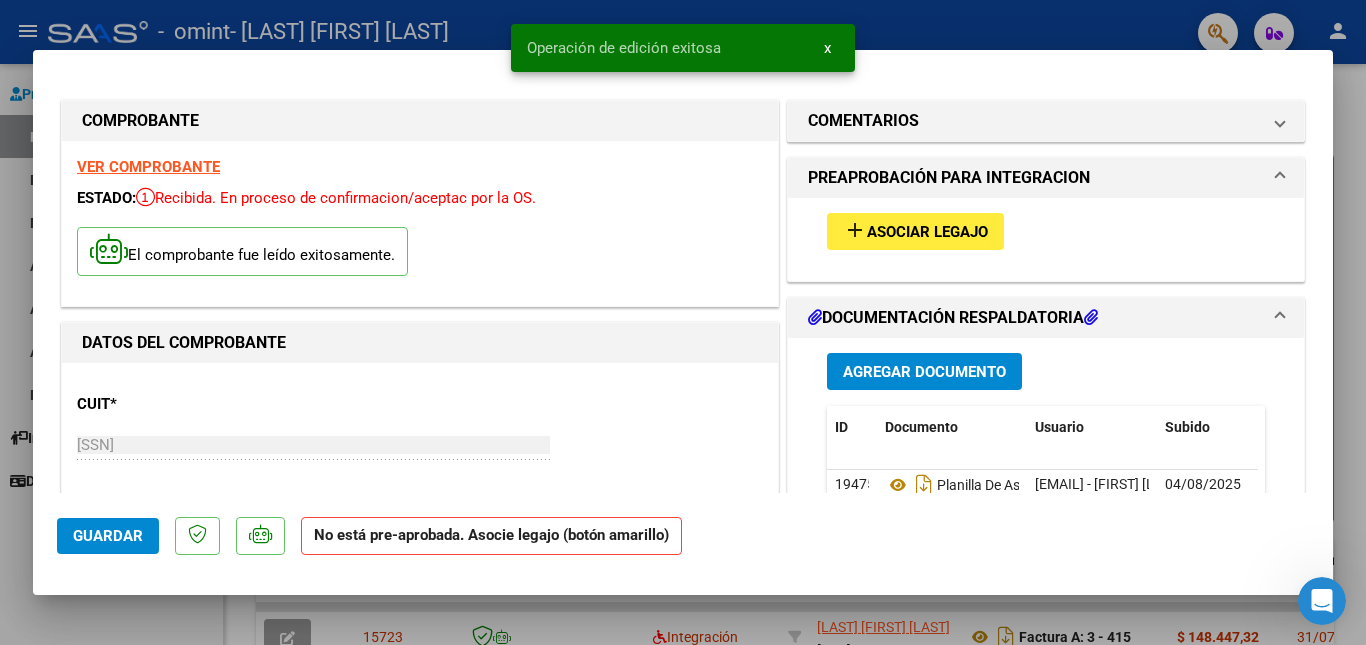 click at bounding box center [683, 322] 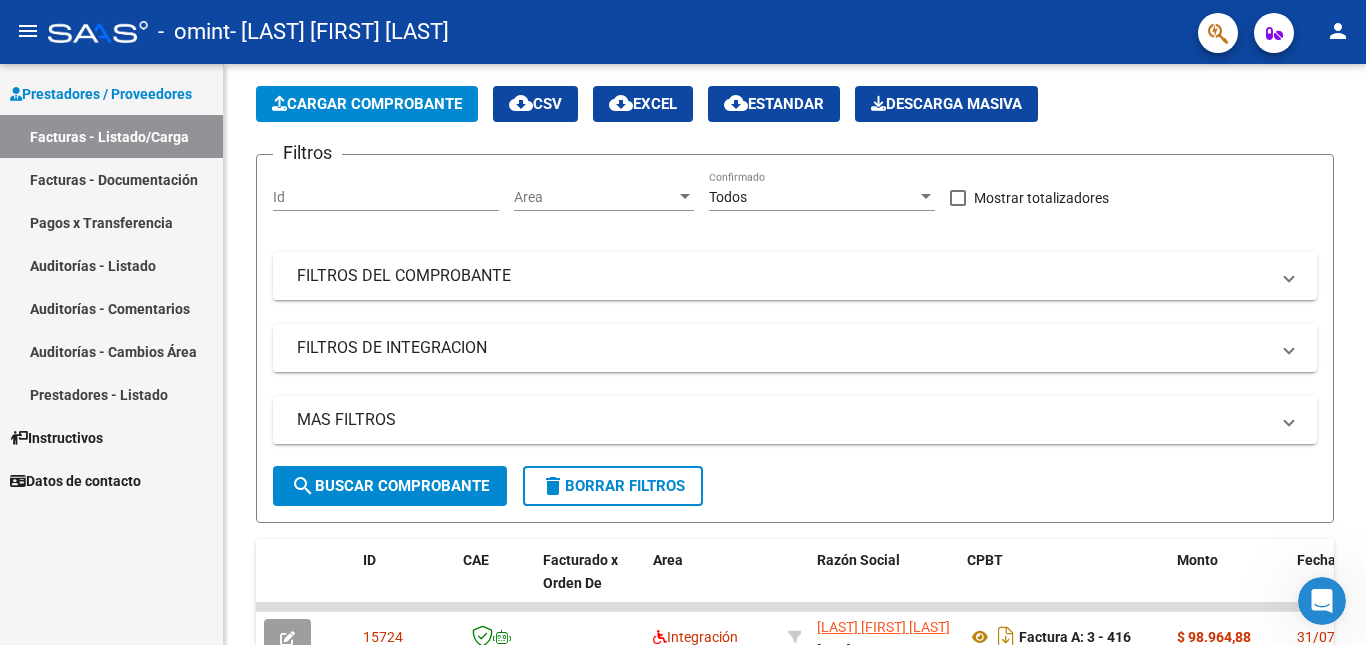 click on "person" 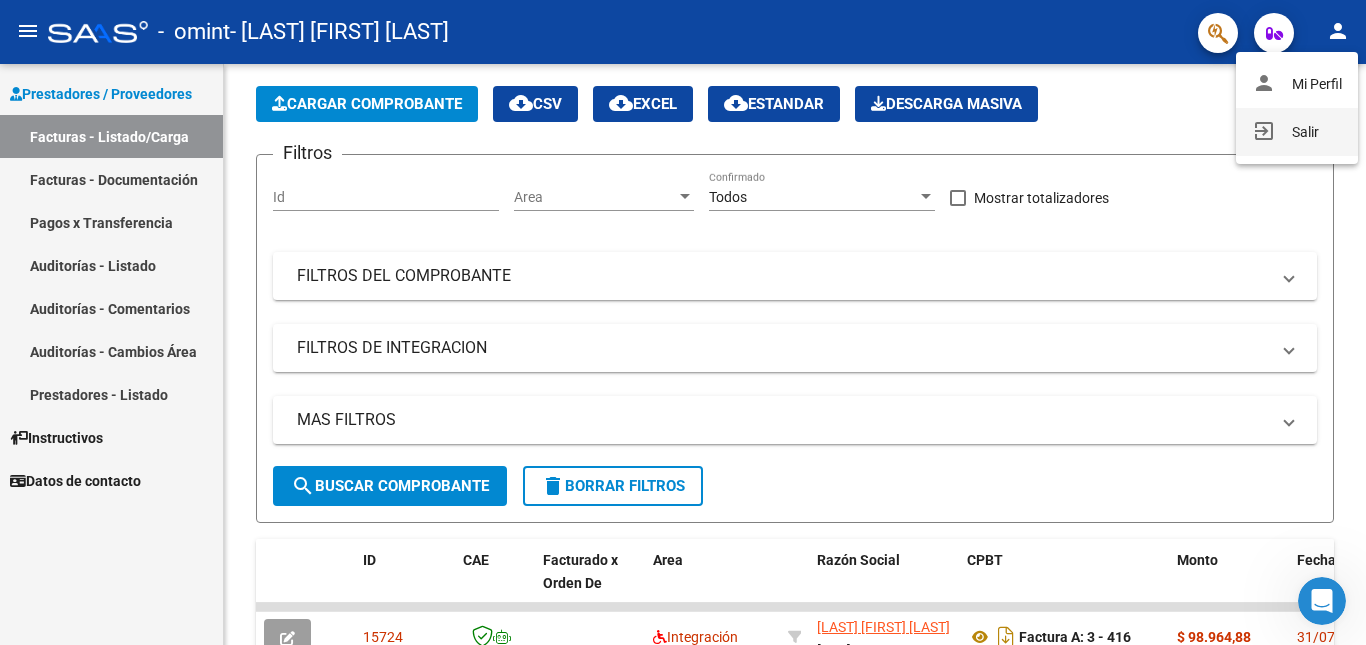 click on "exit_to_app  Salir" at bounding box center [1297, 132] 